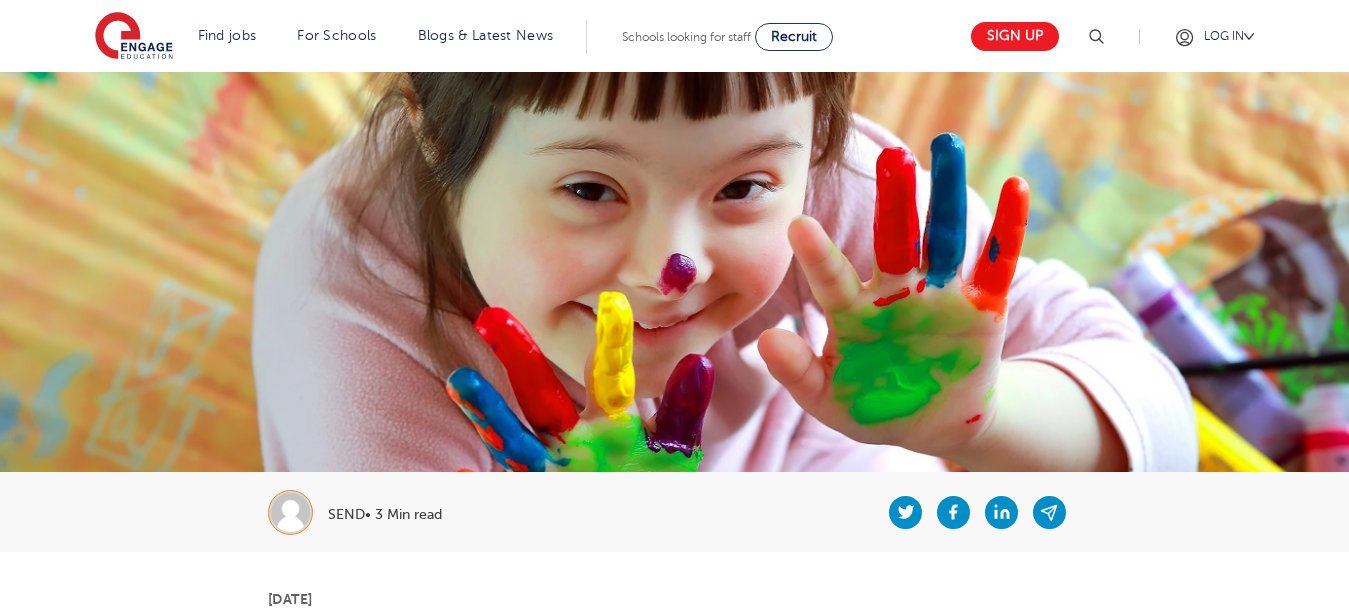 scroll, scrollTop: 1340, scrollLeft: 0, axis: vertical 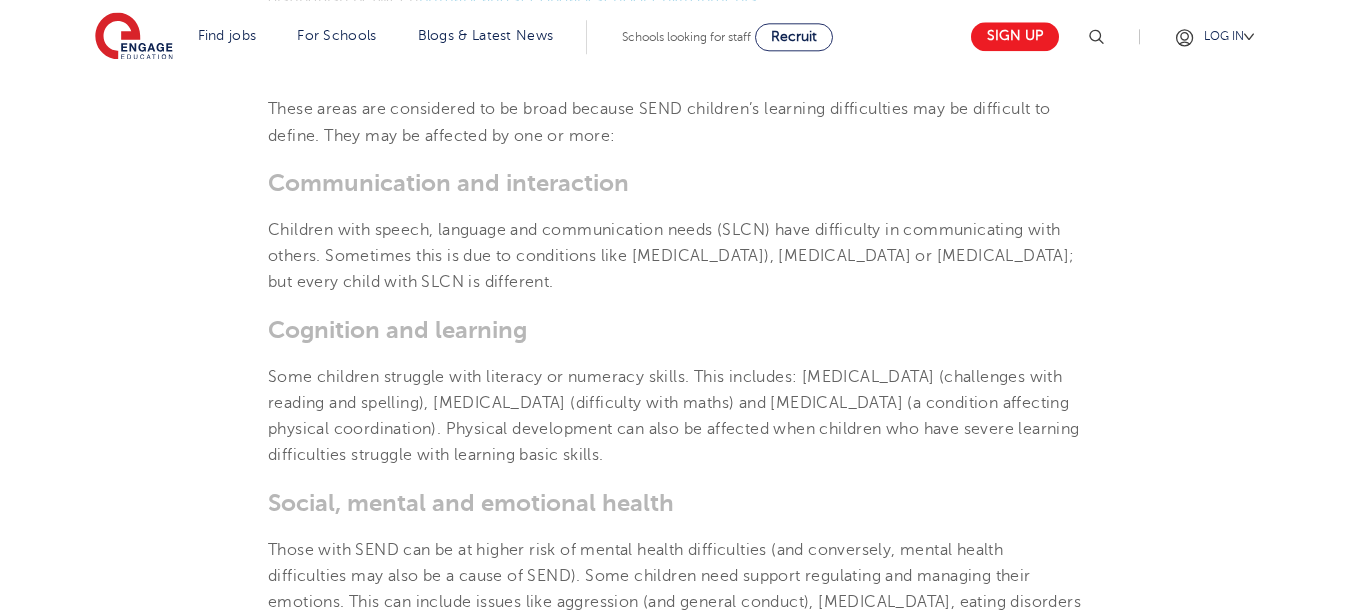 click on "[DATE]
The SEND Code of Practice: A Summary
What is the SEND Code of Practice?
The SEND Code of Practice is the official guide for teachers who work with children who have  Special Education Needs and Disabilities (SEND)  and focuses on a family-centred system of care and education which spans four broad areas of special educational needs and support:
Communication and interaction
Cognition and learning
Social, emotional and mental health
Sensory and/or physical needs
The SEND Code of Practice contains details of the legal requirements that education professionals must follow without exception, and statutory guidance that must be followed unless there is a good reason not to. Below, you will find our summary of the Code of Practice and some helpful links to help you ensure you’re meeting your legal duties and putting children with Special Education Needs and Disabilities at the heart of your SEND provision.
primary and secondary school environments ." at bounding box center (674, 2361) 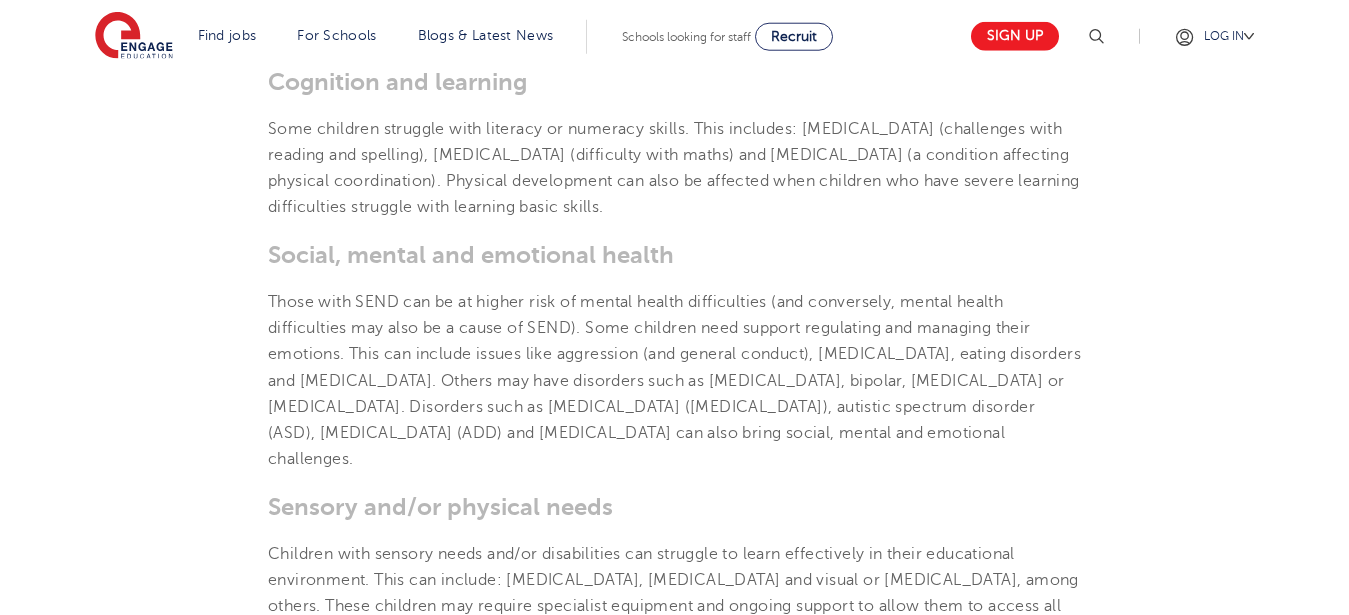 scroll, scrollTop: 1644, scrollLeft: 0, axis: vertical 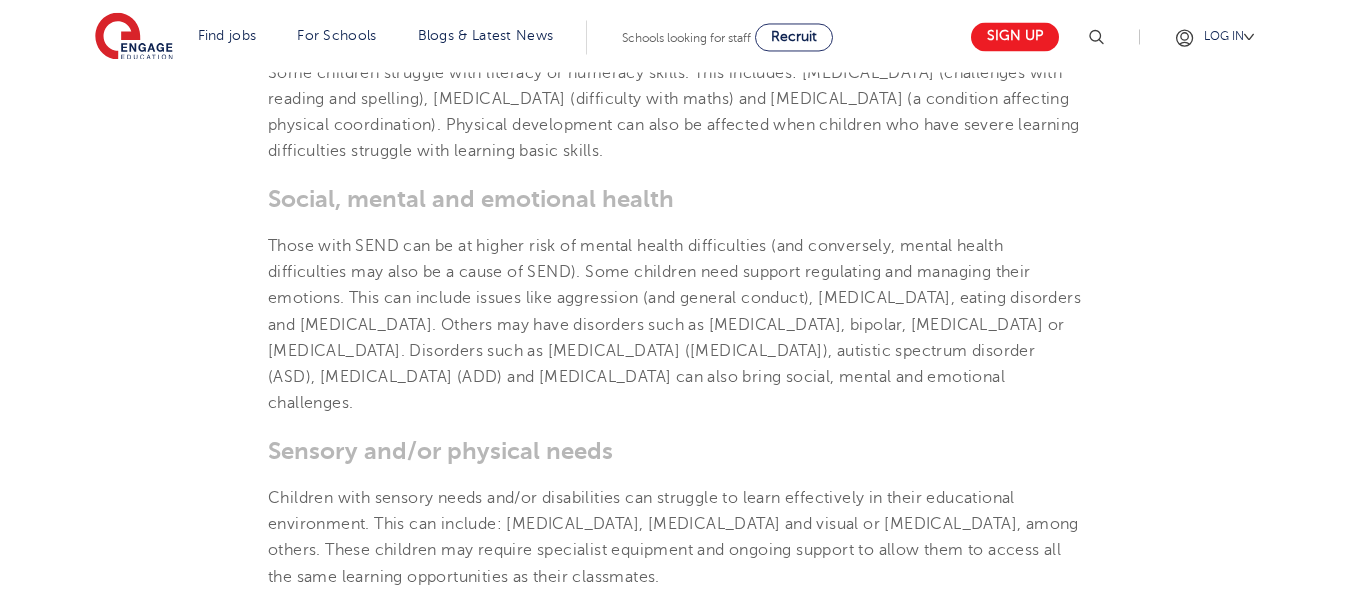 drag, startPoint x: 271, startPoint y: 240, endPoint x: 432, endPoint y: 411, distance: 234.86592 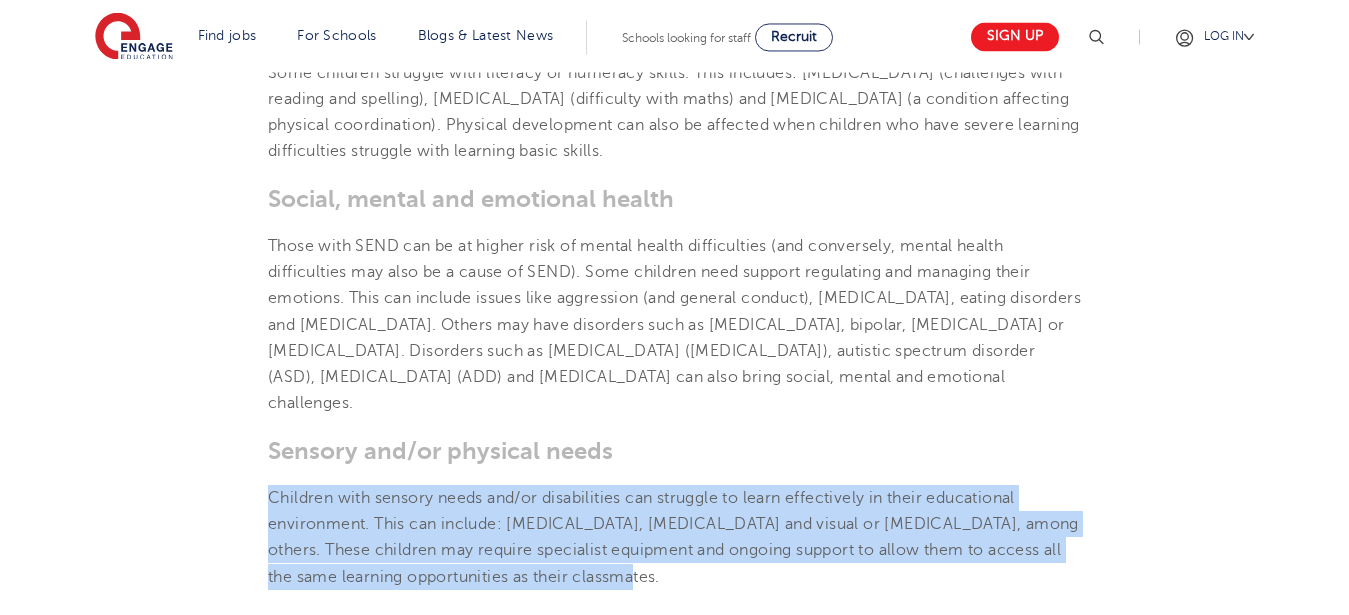 drag, startPoint x: 597, startPoint y: 564, endPoint x: 266, endPoint y: 501, distance: 336.94214 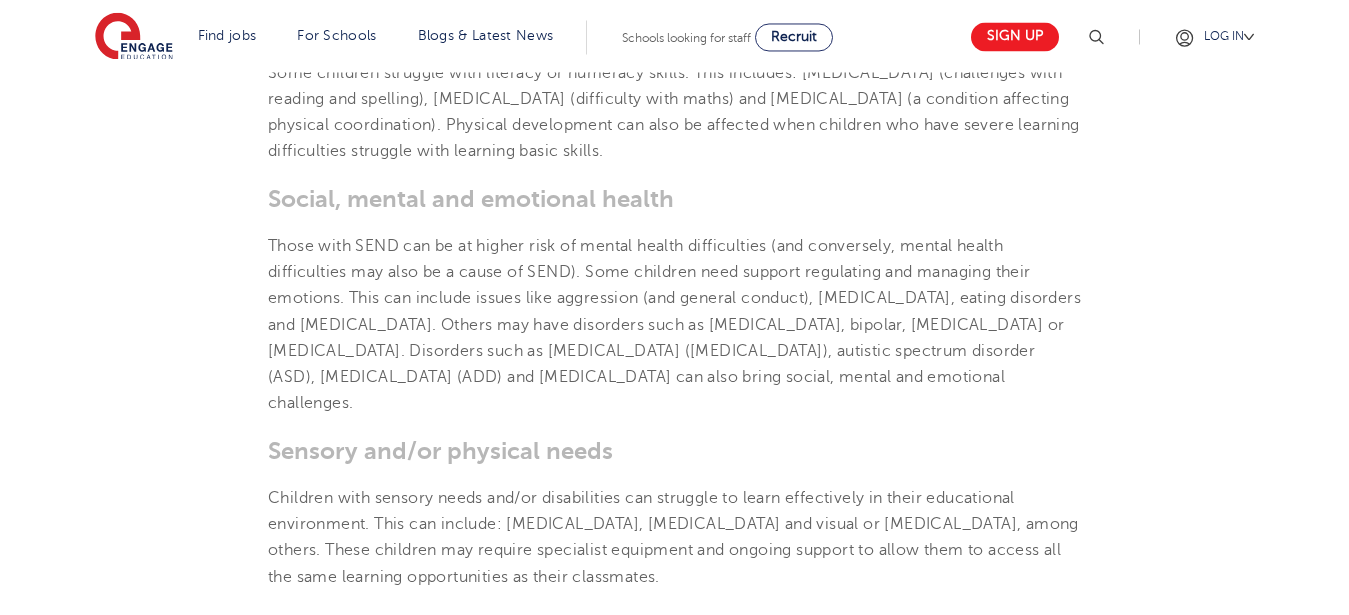 click on "Sensory and/or physical needs" at bounding box center [674, 451] 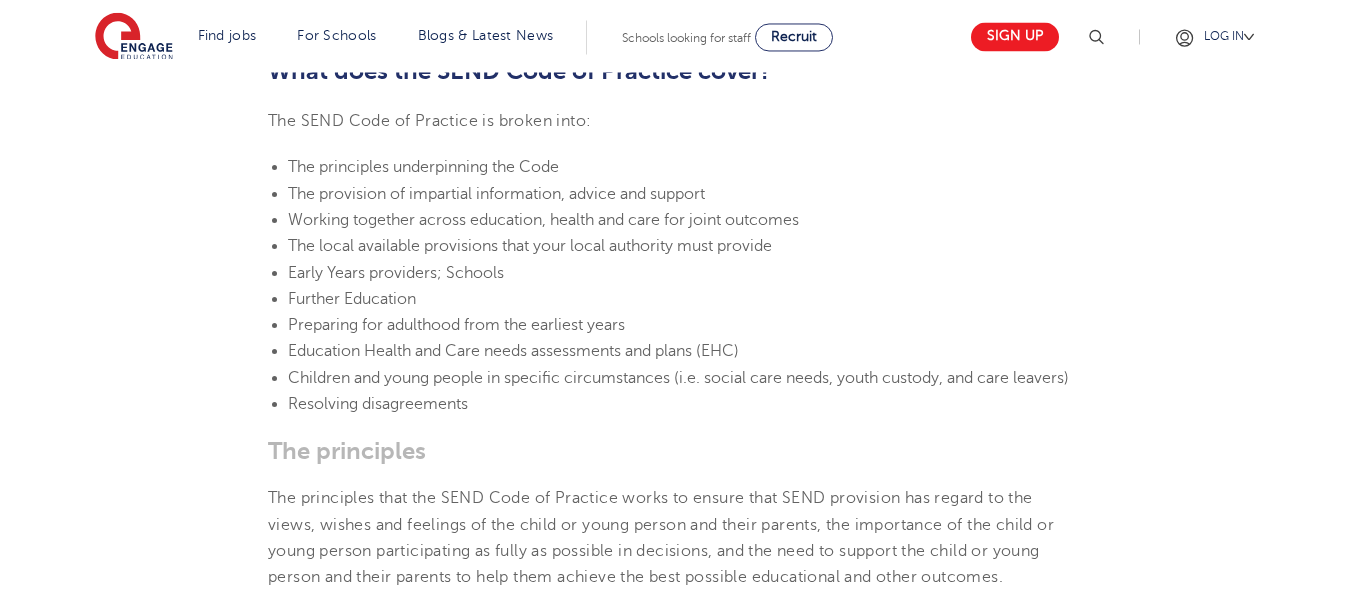 scroll, scrollTop: 2205, scrollLeft: 0, axis: vertical 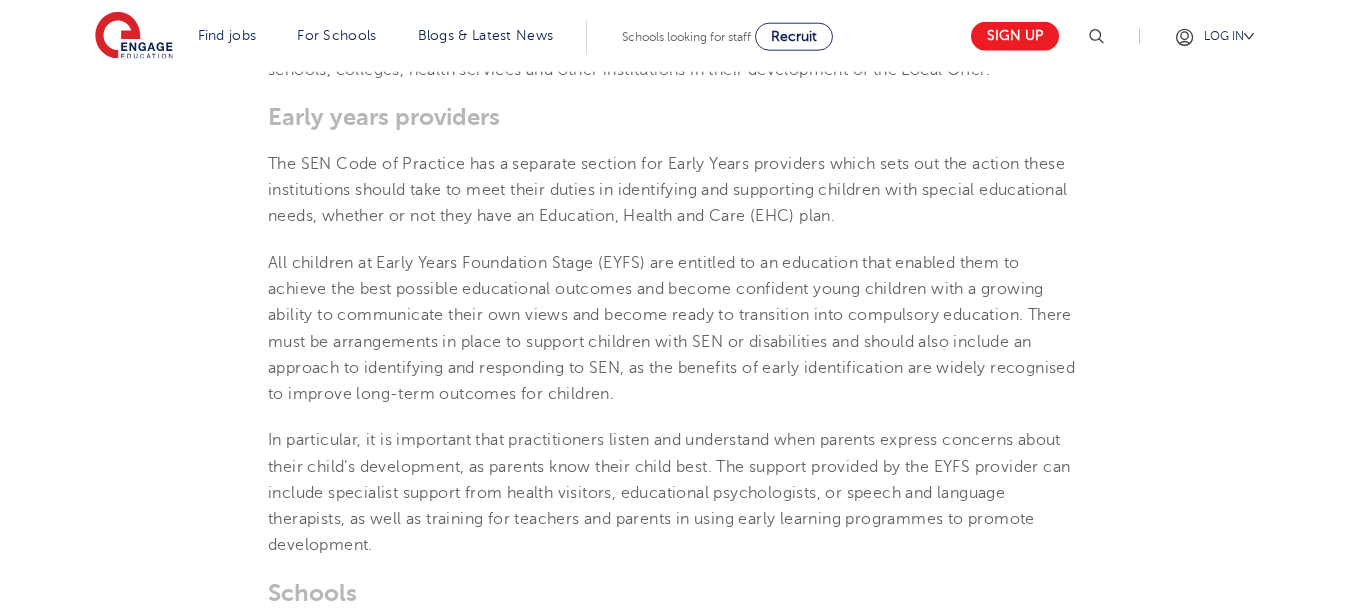 click on "The SEN Code of Practice has a separate section for Early Years providers which sets out the action these institutions should take to meet their duties in identifying and supporting children with special educational needs, whether or not they have an Education, Health and Care (EHC) plan." at bounding box center [674, 190] 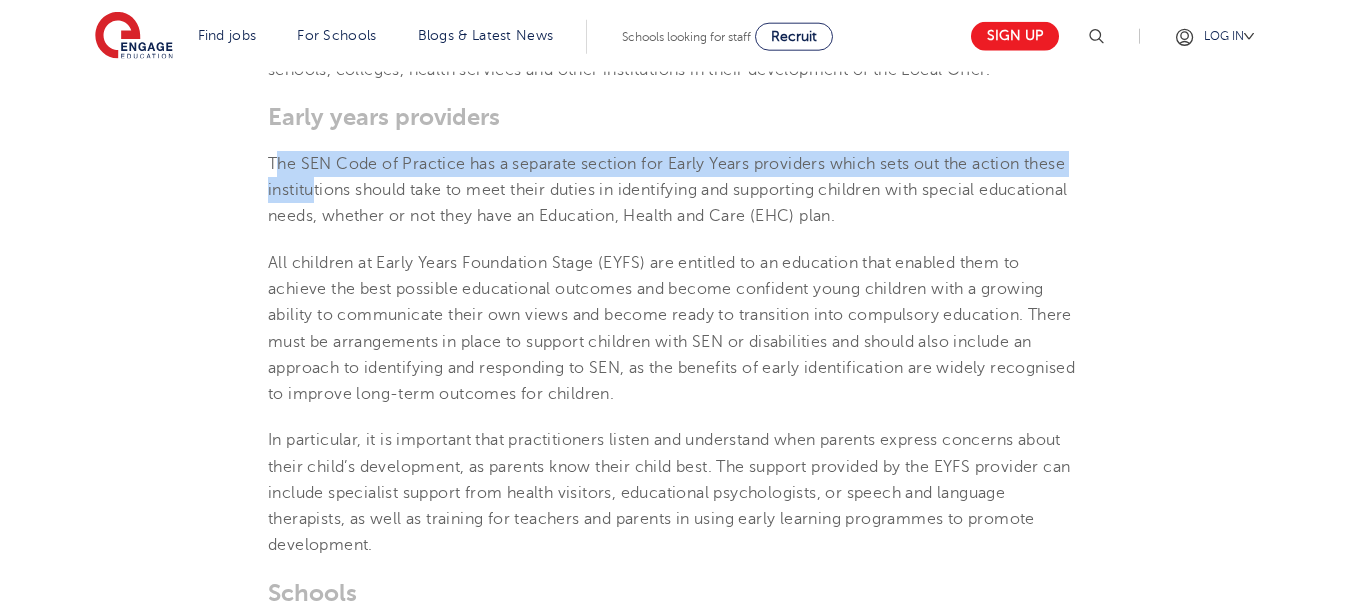 drag, startPoint x: 275, startPoint y: 167, endPoint x: 310, endPoint y: 197, distance: 46.09772 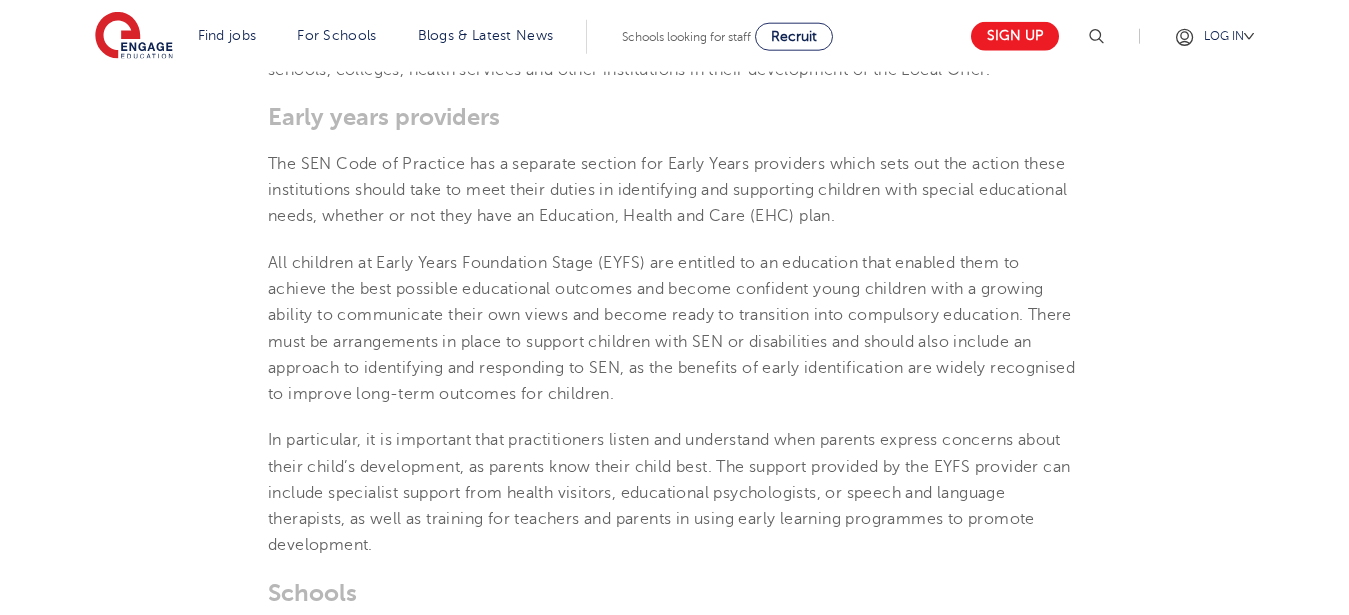 click on "[DATE]
The SEND Code of Practice: A Summary
What is the SEND Code of Practice?
The SEND Code of Practice is the official guide for teachers who work with children who have  Special Education Needs and Disabilities (SEND)  and focuses on a family-centred system of care and education which spans four broad areas of special educational needs and support:
Communication and interaction
Cognition and learning
Social, emotional and mental health
Sensory and/or physical needs
The SEND Code of Practice contains details of the legal requirements that education professionals must follow without exception, and statutory guidance that must be followed unless there is a good reason not to. Below, you will find our summary of the Code of Practice and some helpful links to help you ensure you’re meeting your legal duties and putting children with Special Education Needs and Disabilities at the heart of your SEND provision.
primary and secondary school environments ." at bounding box center [674, 69] 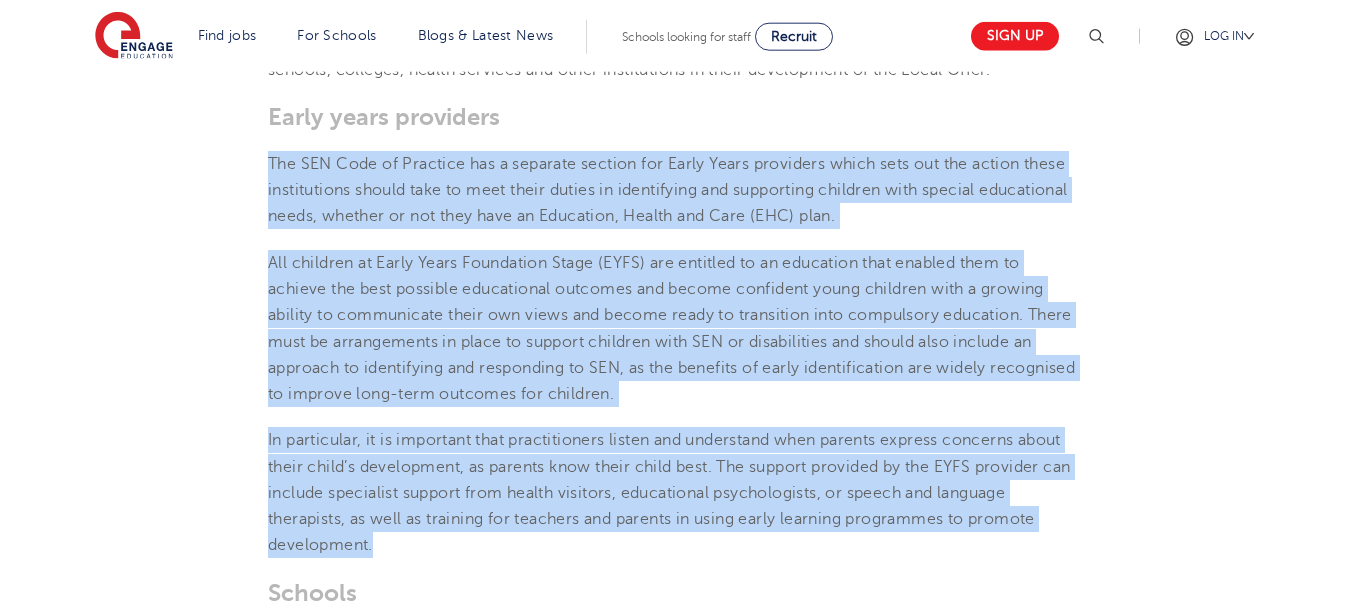 drag, startPoint x: 267, startPoint y: 165, endPoint x: 972, endPoint y: 567, distance: 811.55963 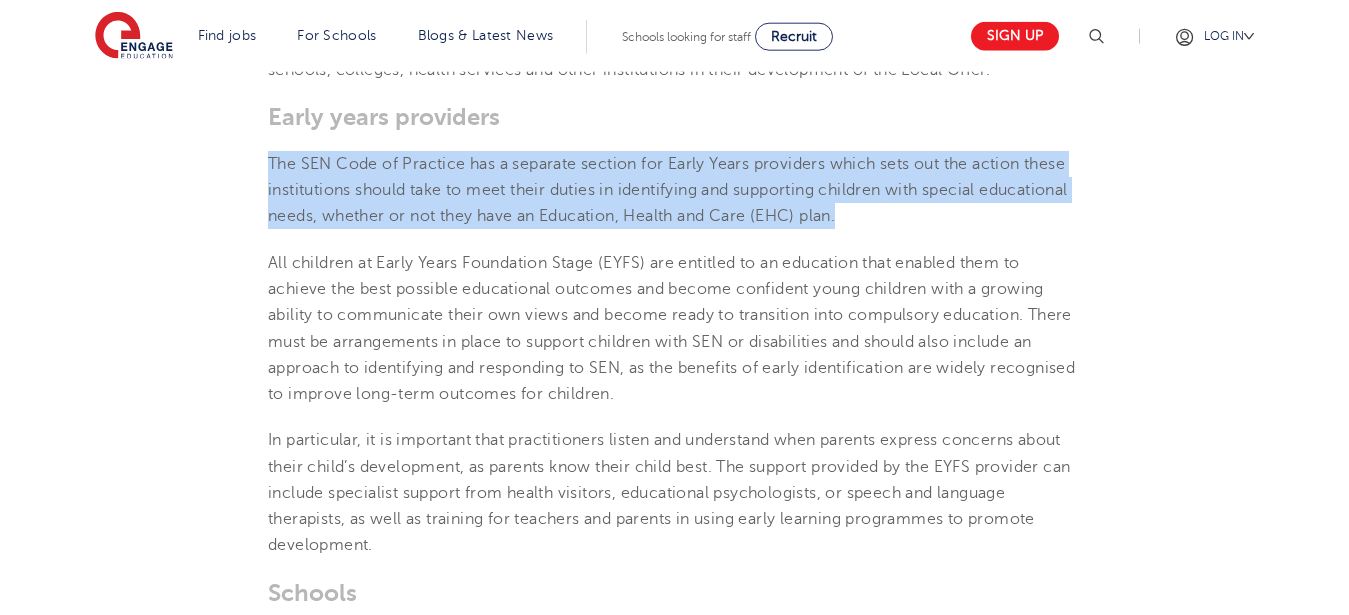 drag, startPoint x: 269, startPoint y: 168, endPoint x: 963, endPoint y: 224, distance: 696.2557 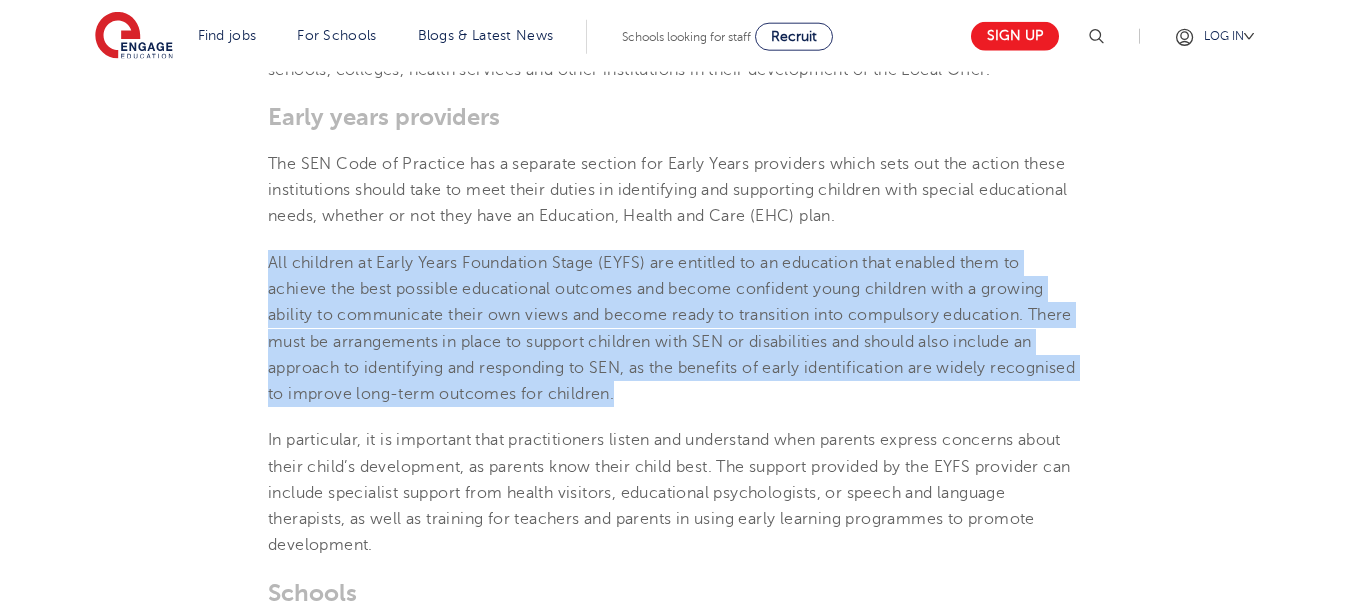 drag, startPoint x: 270, startPoint y: 269, endPoint x: 711, endPoint y: 399, distance: 459.7619 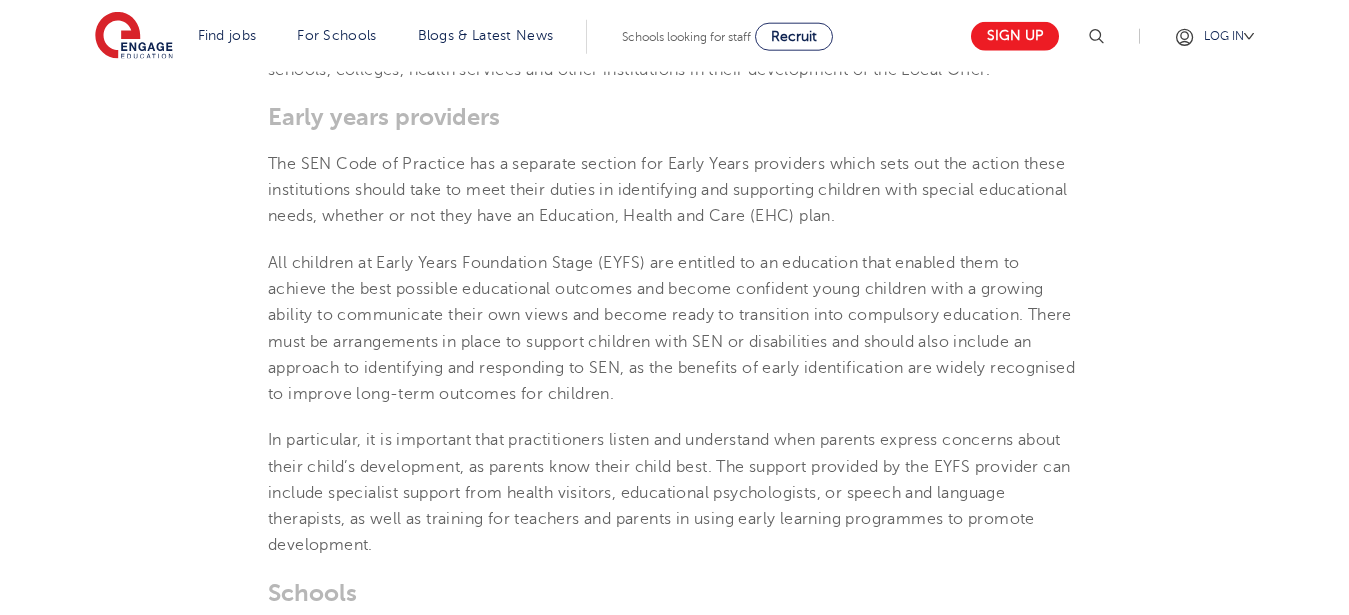click on "[DATE]
The SEND Code of Practice: A Summary
What is the SEND Code of Practice?
The SEND Code of Practice is the official guide for teachers who work with children who have  Special Education Needs and Disabilities (SEND)  and focuses on a family-centred system of care and education which spans four broad areas of special educational needs and support:
Communication and interaction
Cognition and learning
Social, emotional and mental health
Sensory and/or physical needs
The SEND Code of Practice contains details of the legal requirements that education professionals must follow without exception, and statutory guidance that must be followed unless there is a good reason not to. Below, you will find our summary of the Code of Practice and some helpful links to help you ensure you’re meeting your legal duties and putting children with Special Education Needs and Disabilities at the heart of your SEND provision.
primary and secondary school environments ." at bounding box center (674, 69) 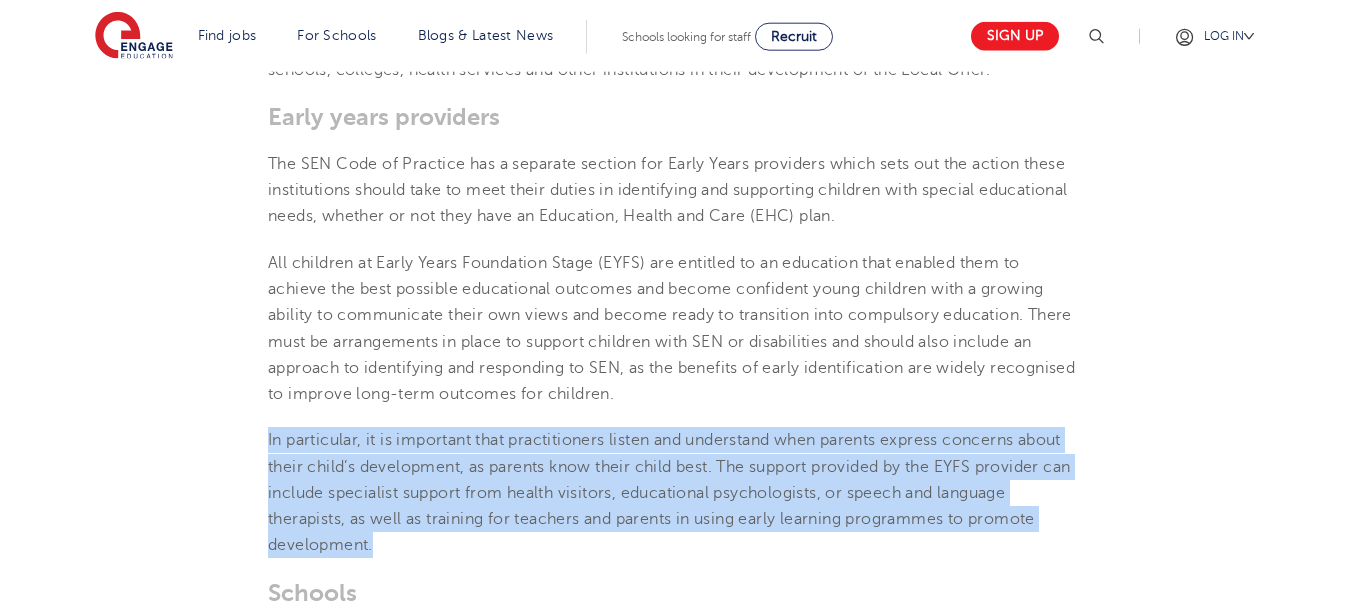drag, startPoint x: 268, startPoint y: 449, endPoint x: 397, endPoint y: 544, distance: 160.20612 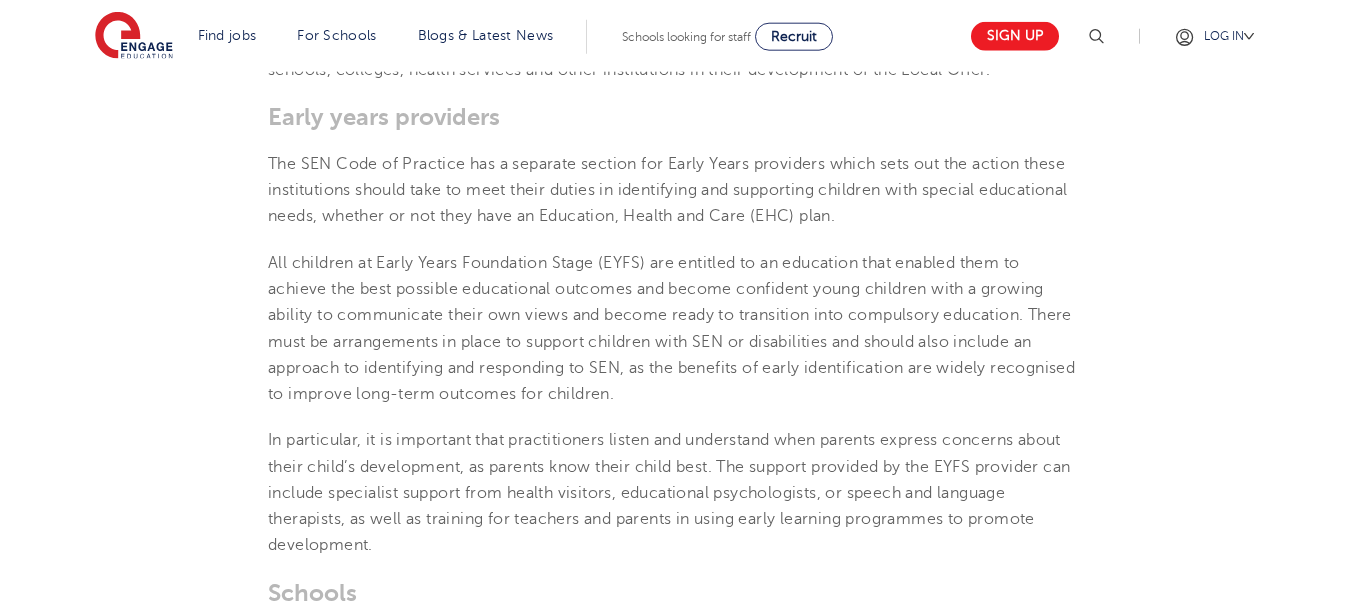 click on "All children at Early Years Foundation Stage (EYFS) are entitled to an education that enabled them to achieve the best possible educational outcomes and become confident young children with a growing ability to communicate their own views and become ready to transition into compulsory education. There must be arrangements in place to support children with SEN or disabilities and should also include an approach to identifying and responding to SEN, as the benefits of early identification are widely recognised to improve long-term outcomes for children." at bounding box center [674, 329] 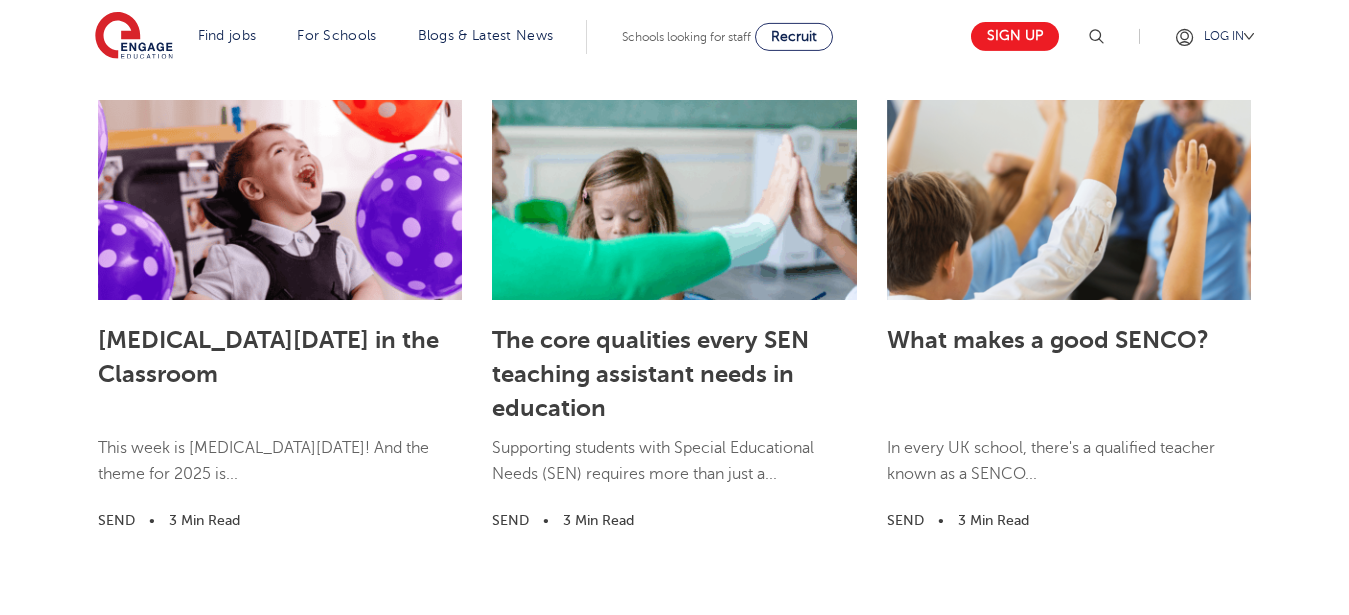 scroll, scrollTop: 6896, scrollLeft: 0, axis: vertical 